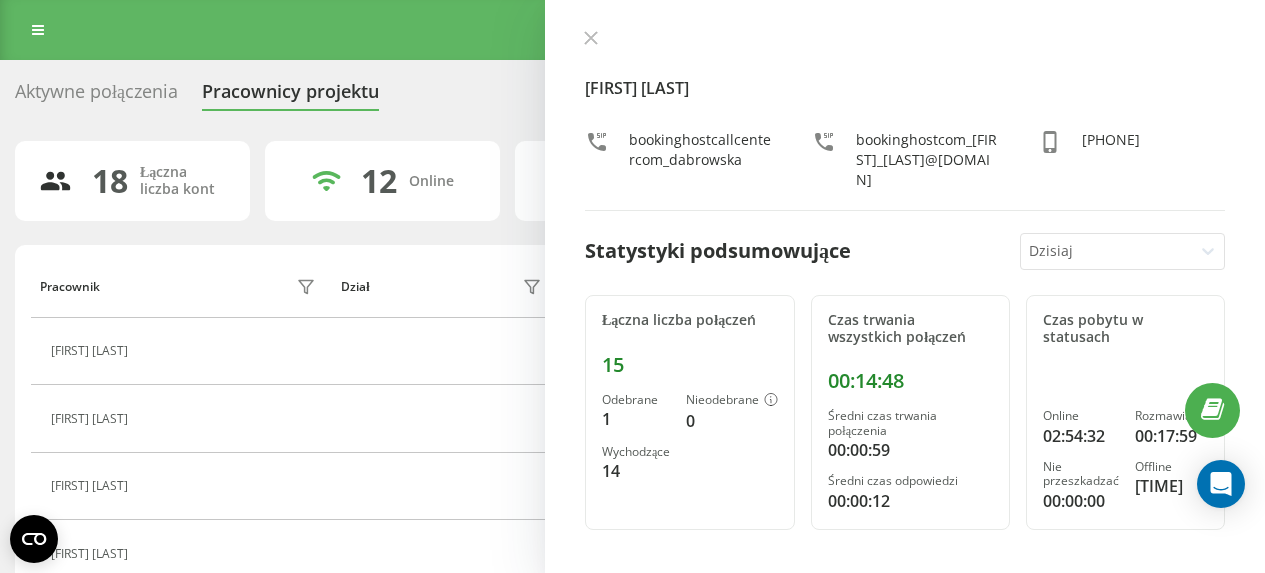 scroll, scrollTop: 0, scrollLeft: 0, axis: both 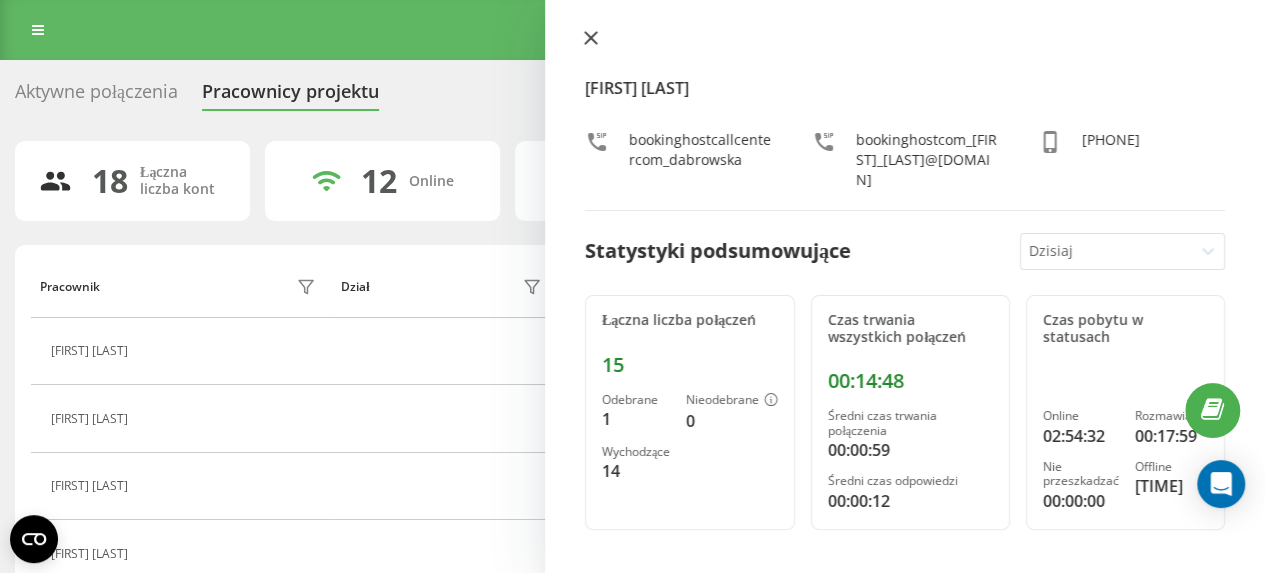 click 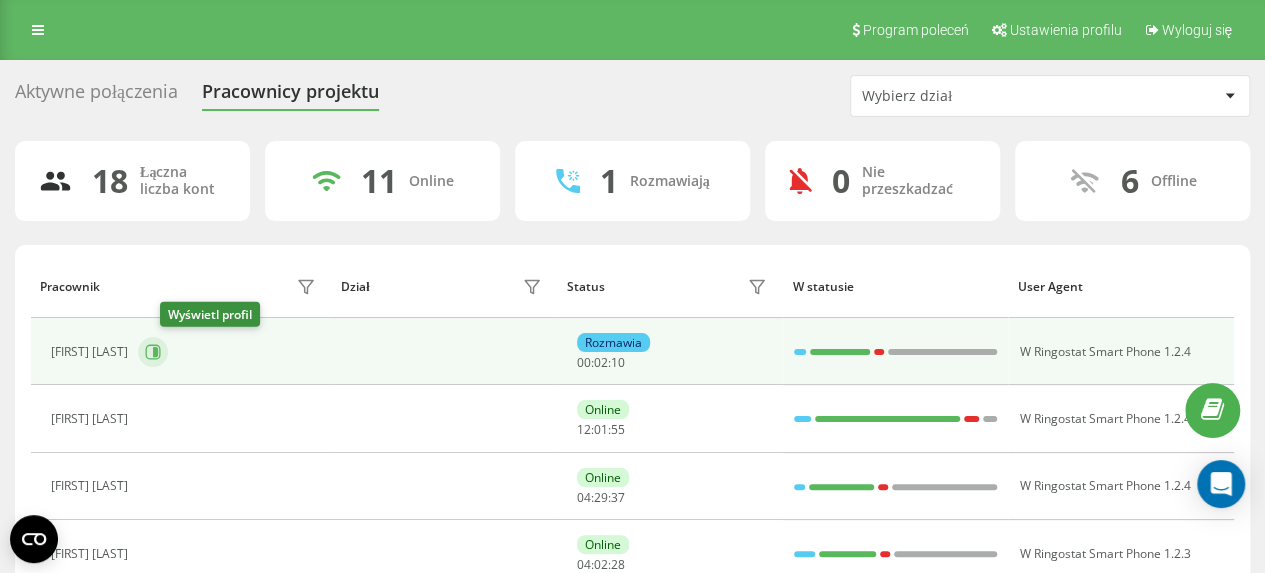 click 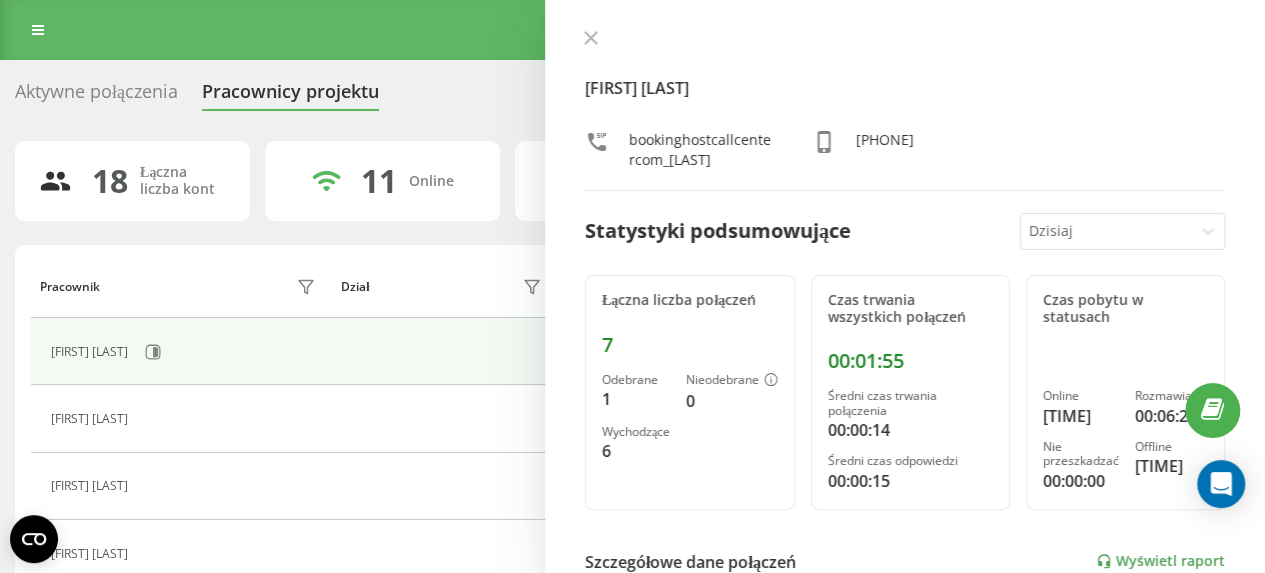 click on "KAMIL PASIERBEK bookinghostcallcentercom_pasierbek +48579779273 Statystyki podsumowujące Dzisiaj Łączna liczba połączeń 7 Odebrane 1 Nieodebrane 0 Wychodzące 6 Czas trwania wszystkich połączeń 00:01:55 Średni czas trwania połączenia 00:00:14 Średni czas odpowiedzi 00:00:15 Czas pobytu w statusach Online 04:01:47 Rozmawia 00:06:22 Nie przeszkadzać 00:00:00 Offline 08:00:09 Szczegółowe dane połączeń Wyświetl raport 5 sie 0 2 4 6 Łącznie (Dzisiaj) Odebrane 1 Nieodebrane 0 Wychodzące 6   Wyświetl szczegóły Szczegółowe dane o statusie 5 sie Łącznie (Dzisiaj) Online 04:01:47 Rozmawia 00:06:22 Nie przeszkadzać 00:00:00 Offline 08:00:09   Wyświetl szczegóły" at bounding box center [905, 286] 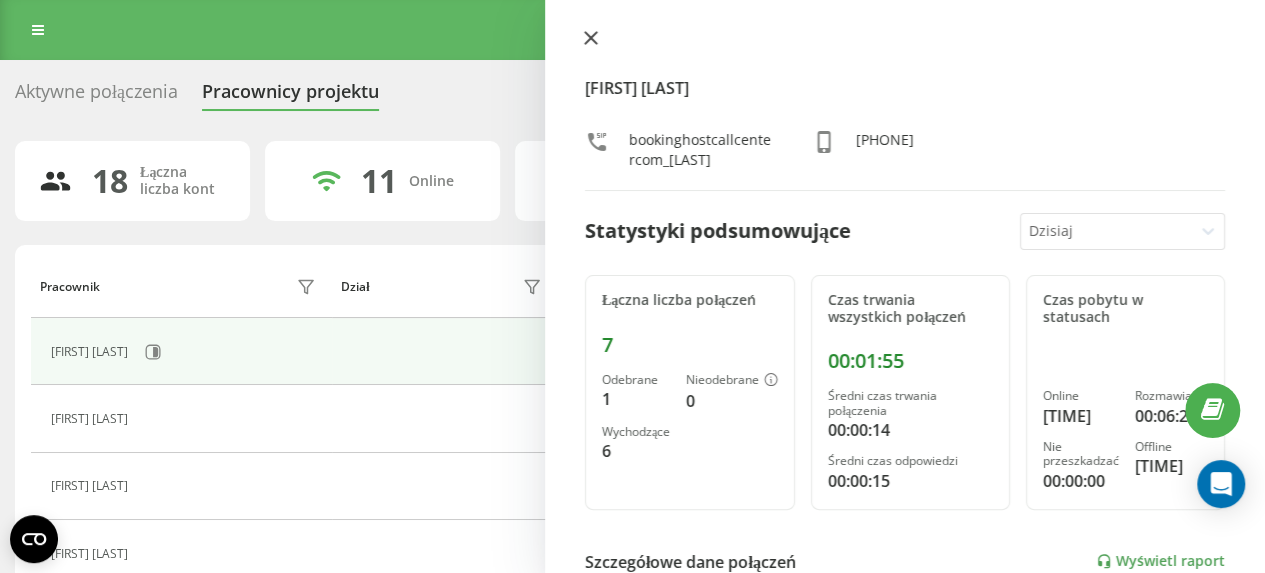 click 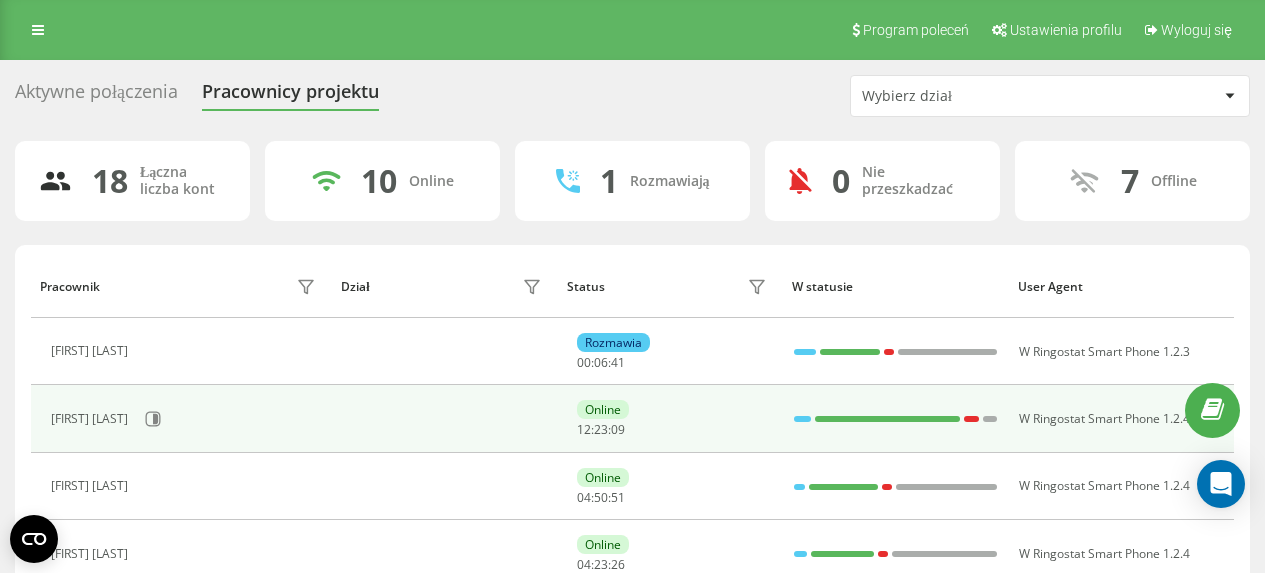 scroll, scrollTop: 0, scrollLeft: 0, axis: both 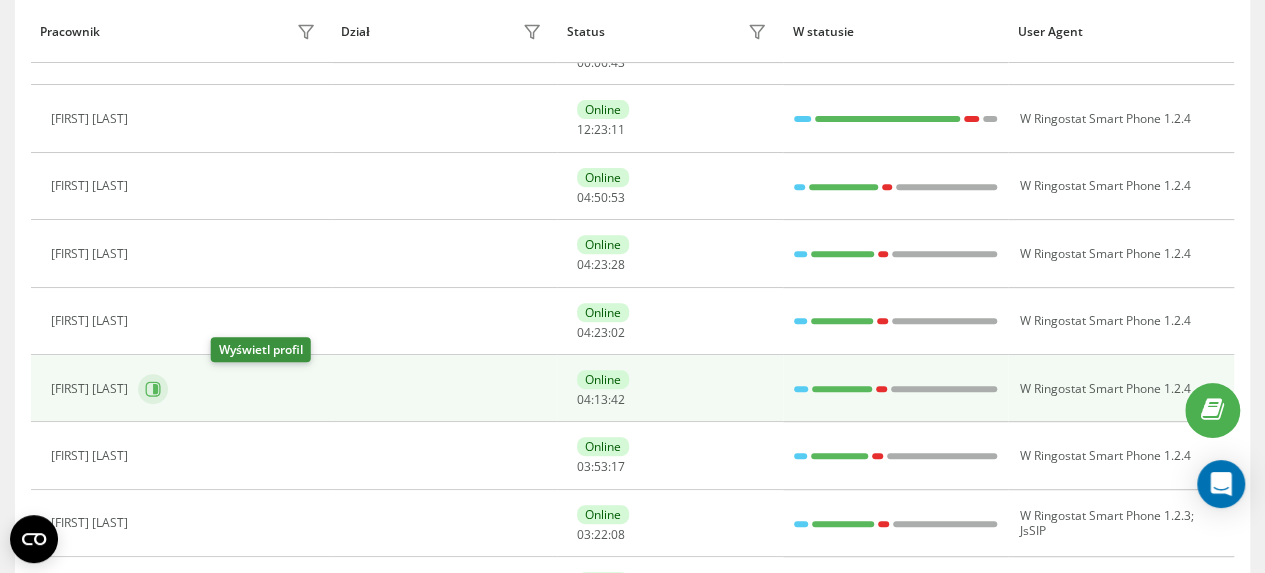 click 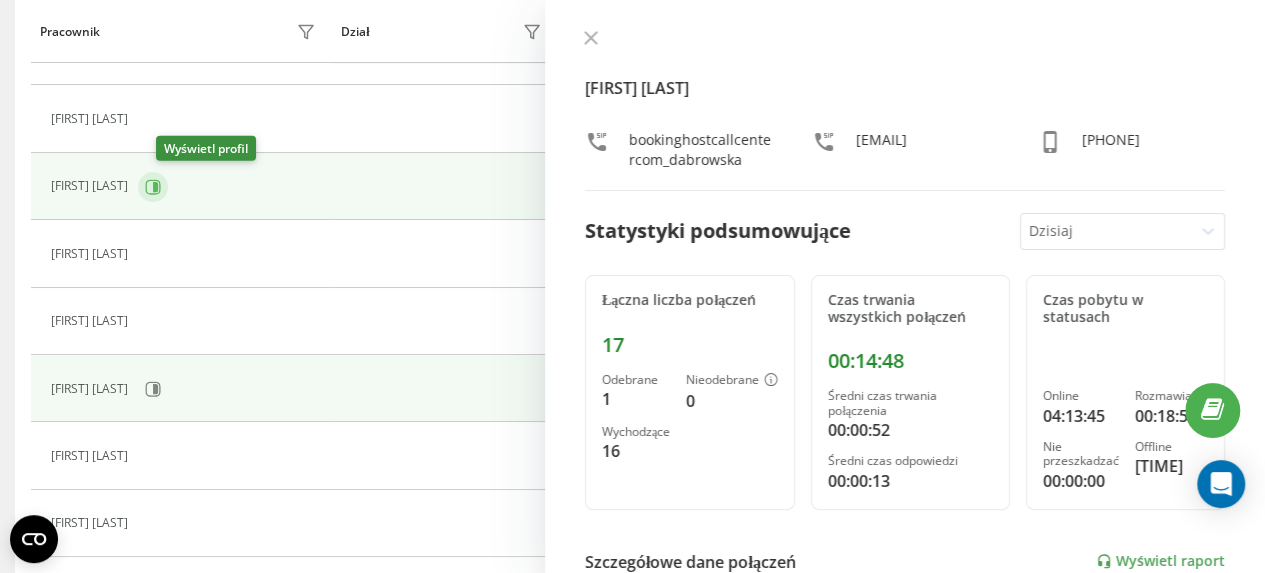 click 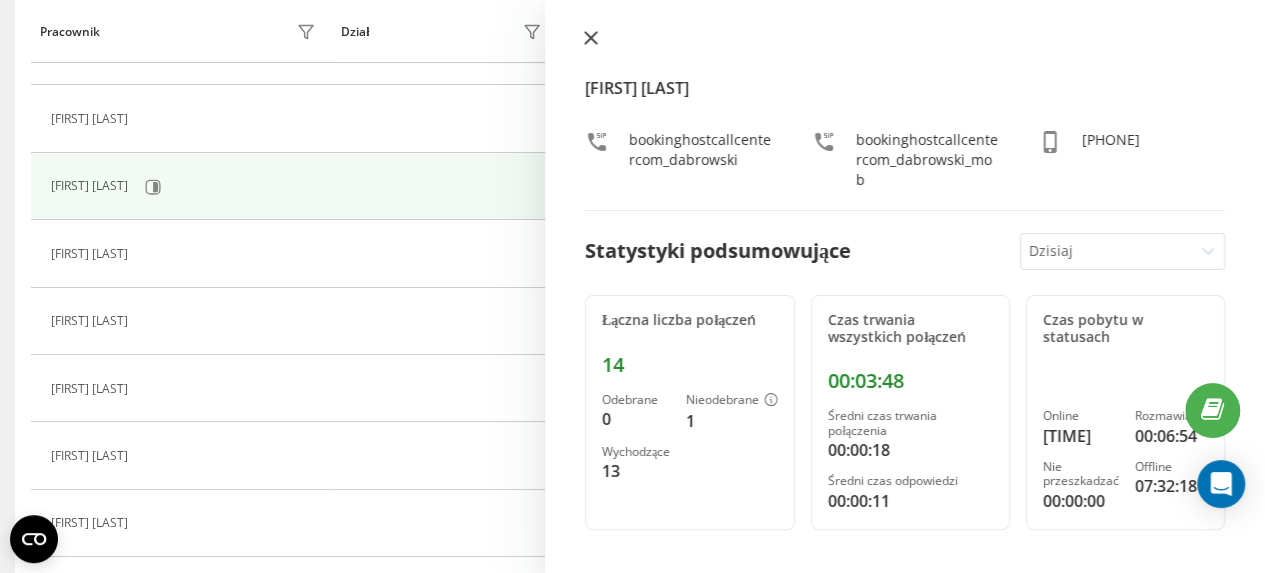 click 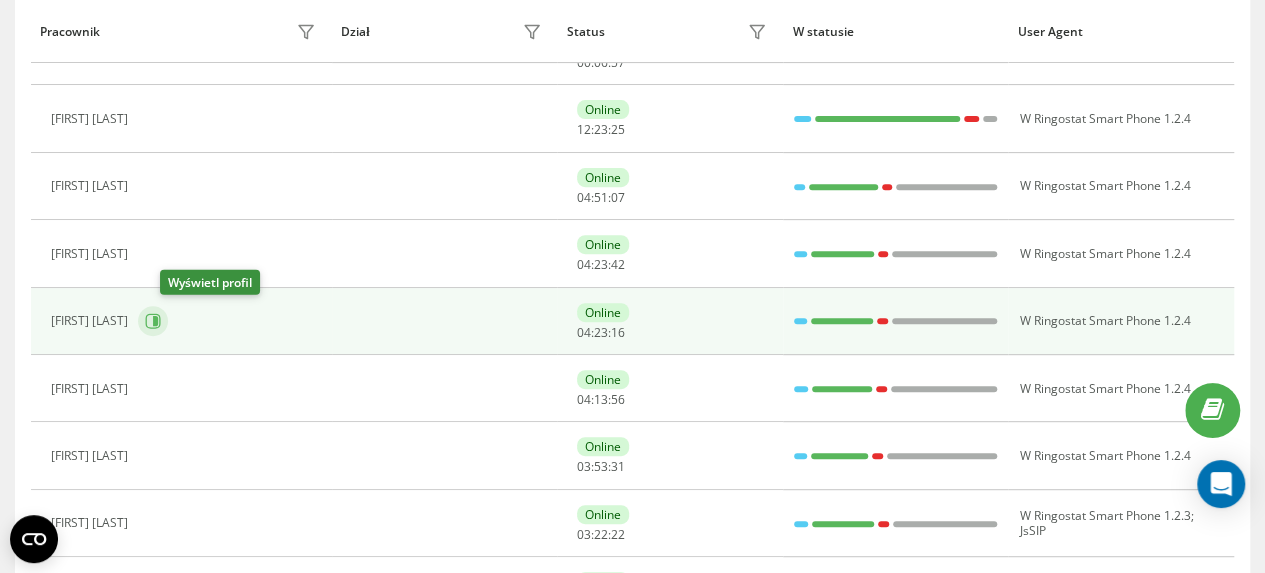 click 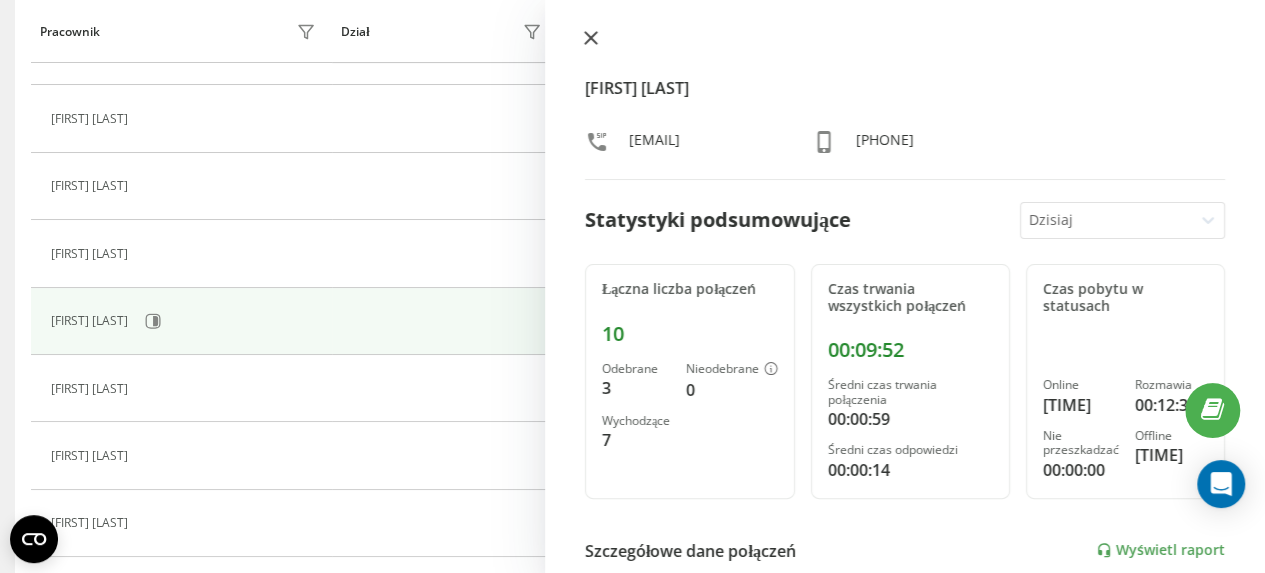click 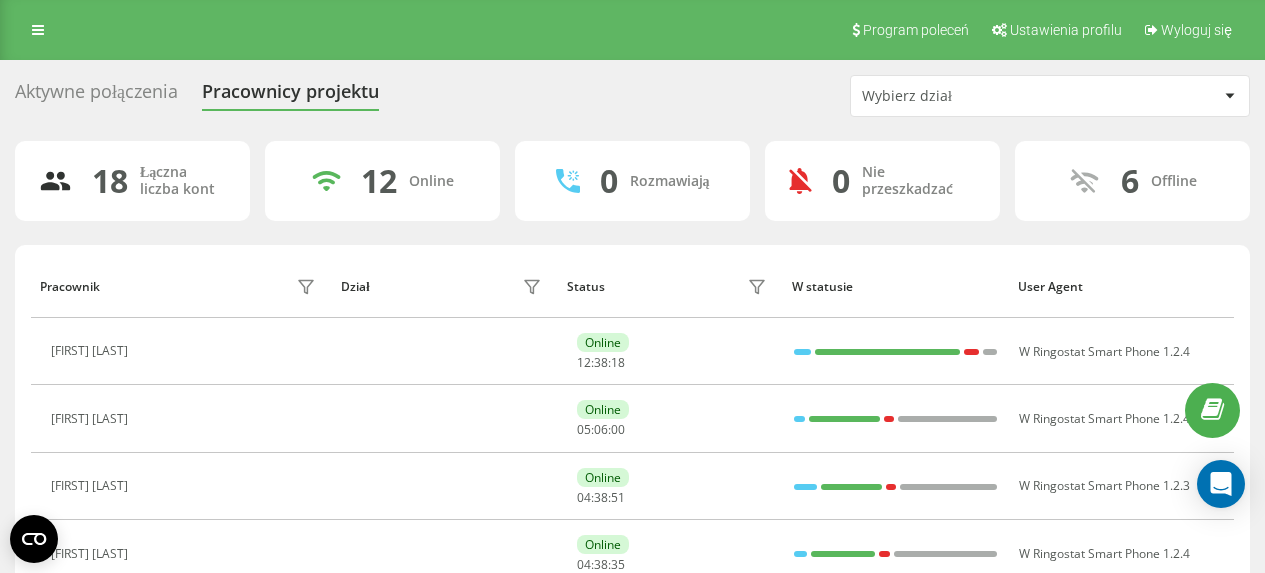 scroll, scrollTop: 0, scrollLeft: 0, axis: both 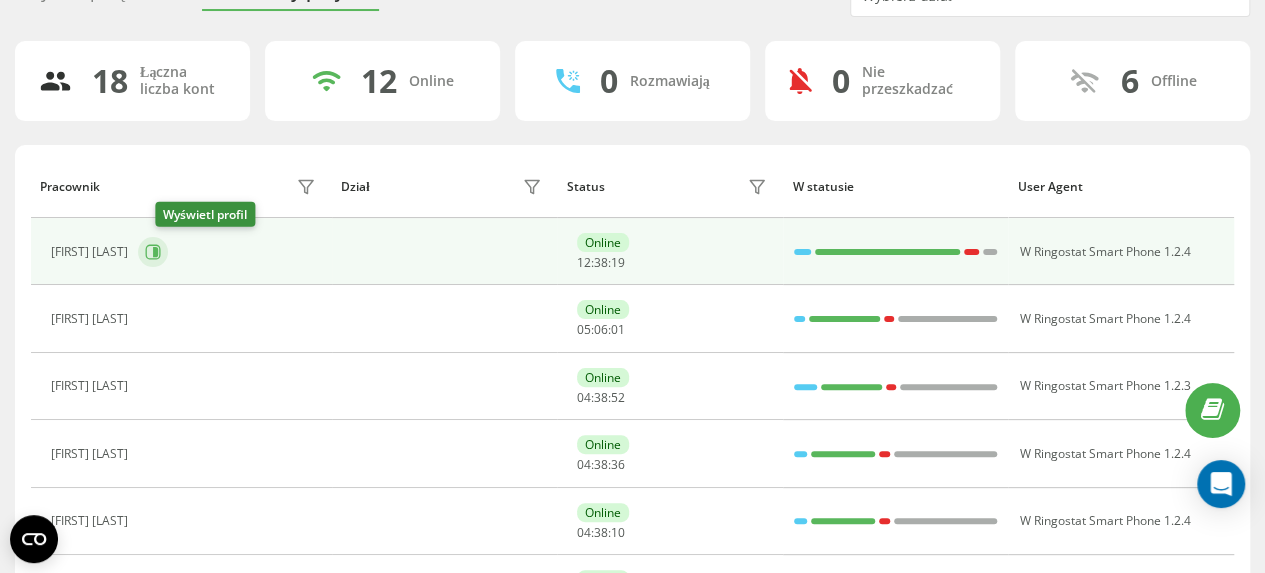 click 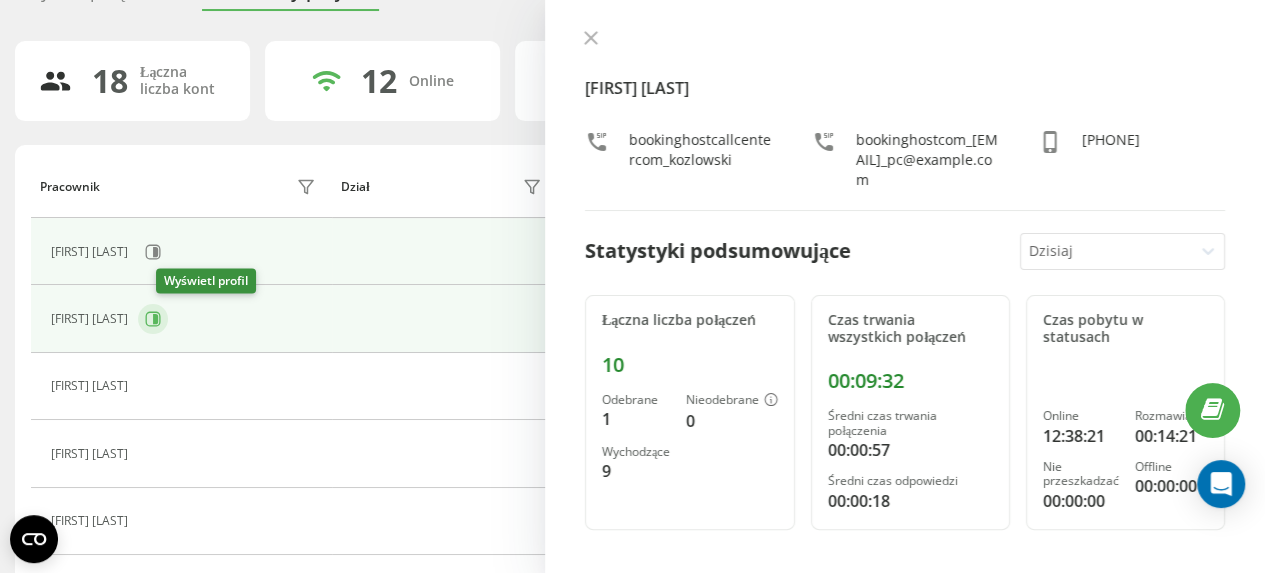 click 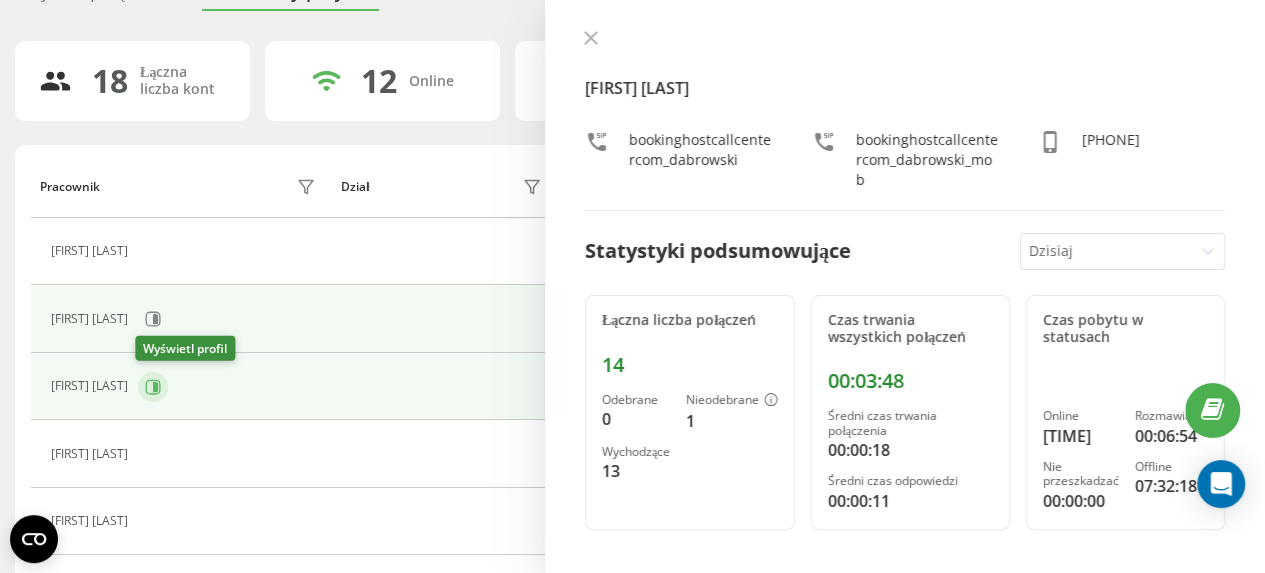click 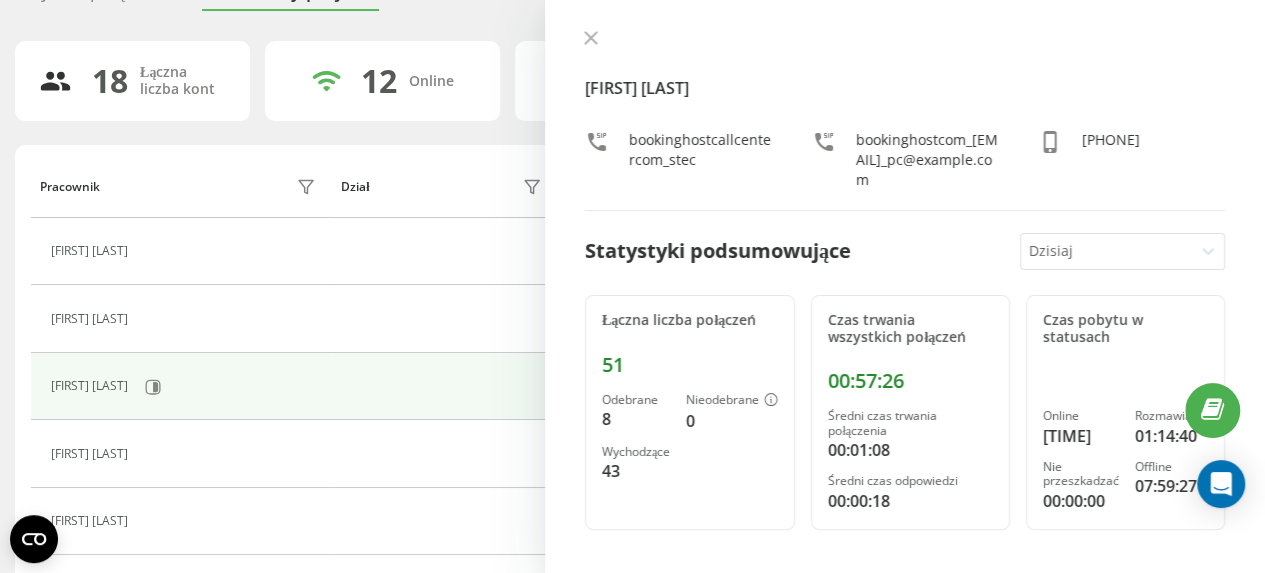 scroll, scrollTop: 200, scrollLeft: 0, axis: vertical 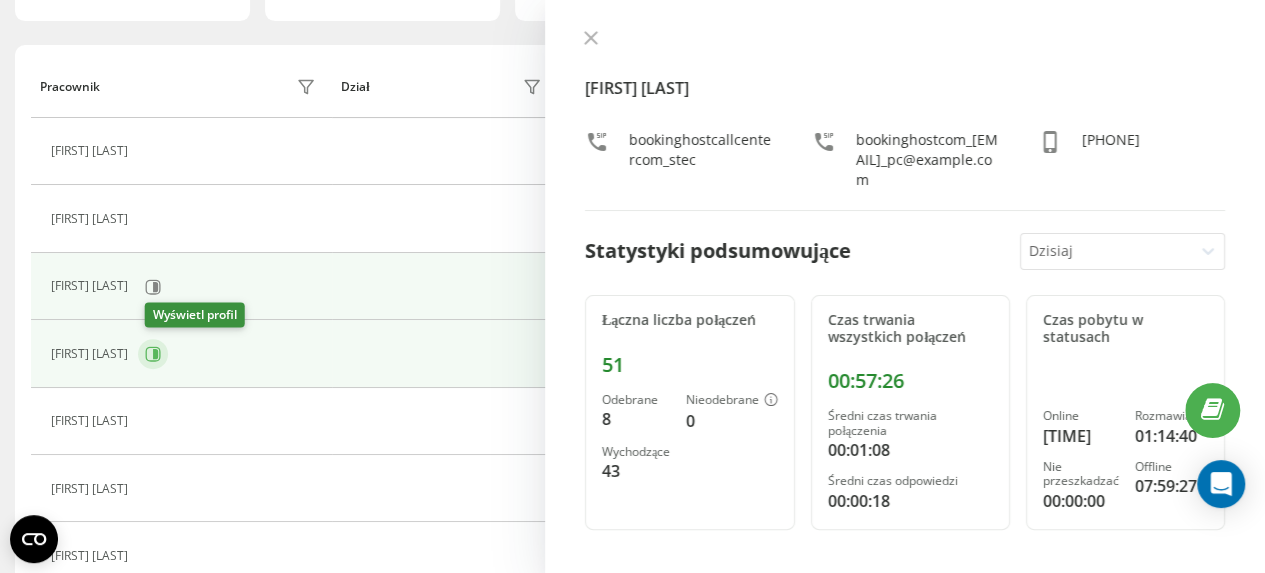 click 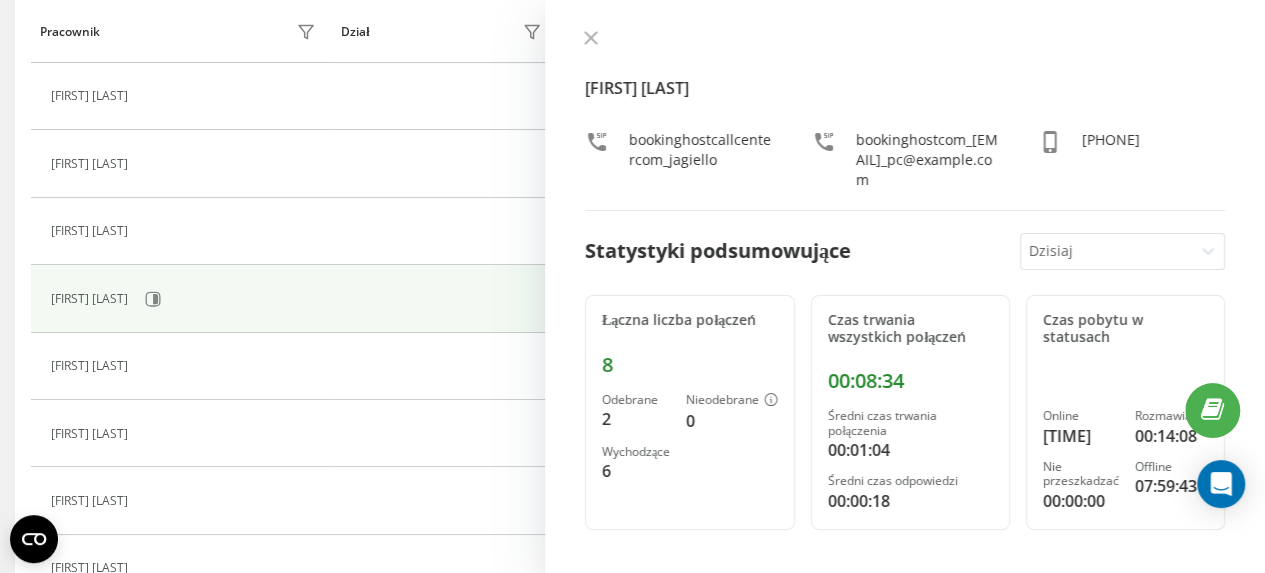 scroll, scrollTop: 300, scrollLeft: 0, axis: vertical 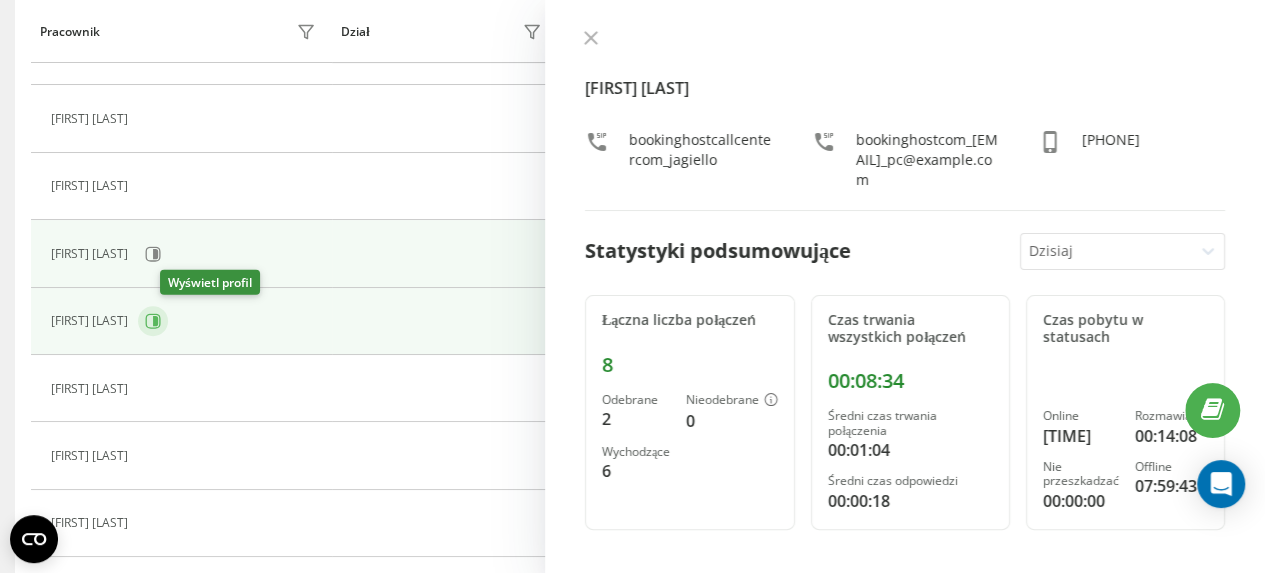 click 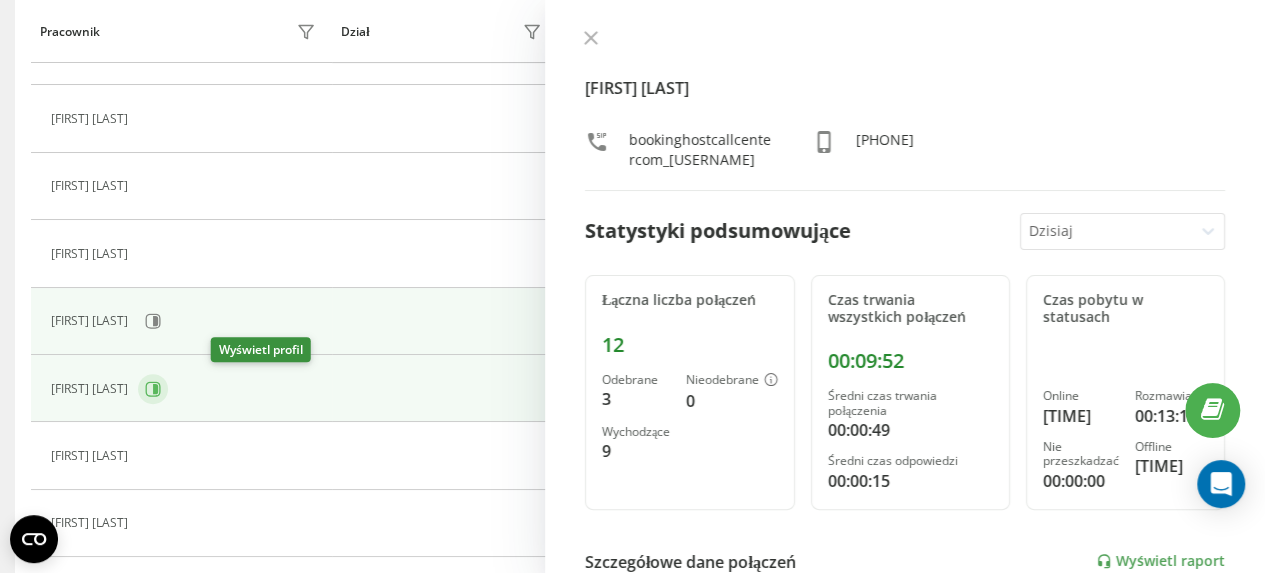 click 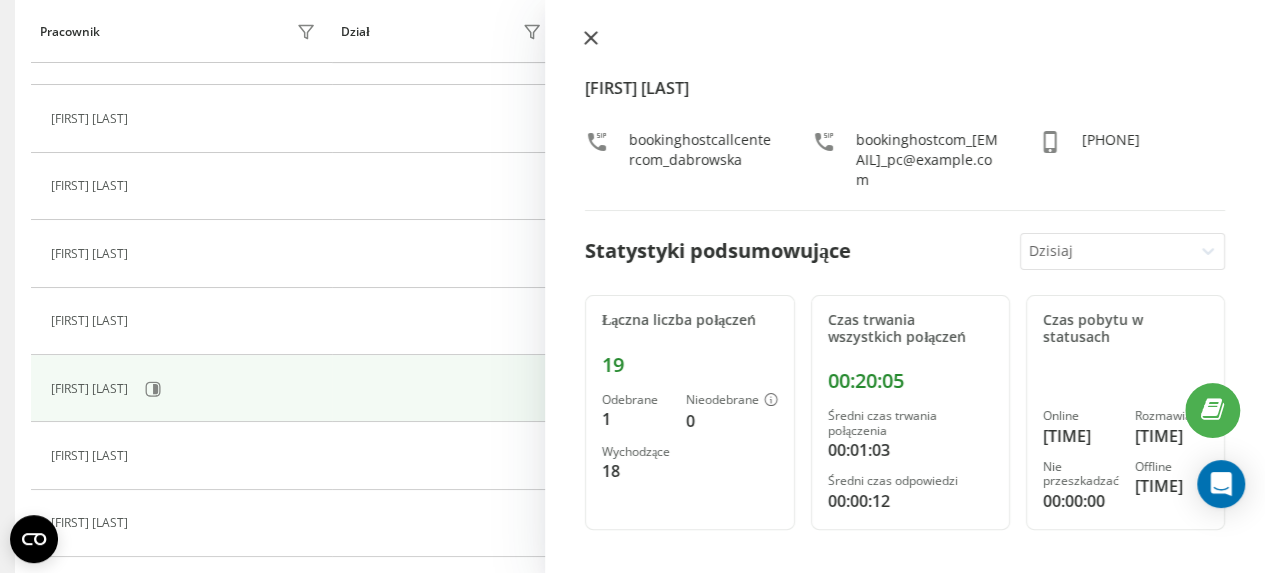 click at bounding box center [591, 39] 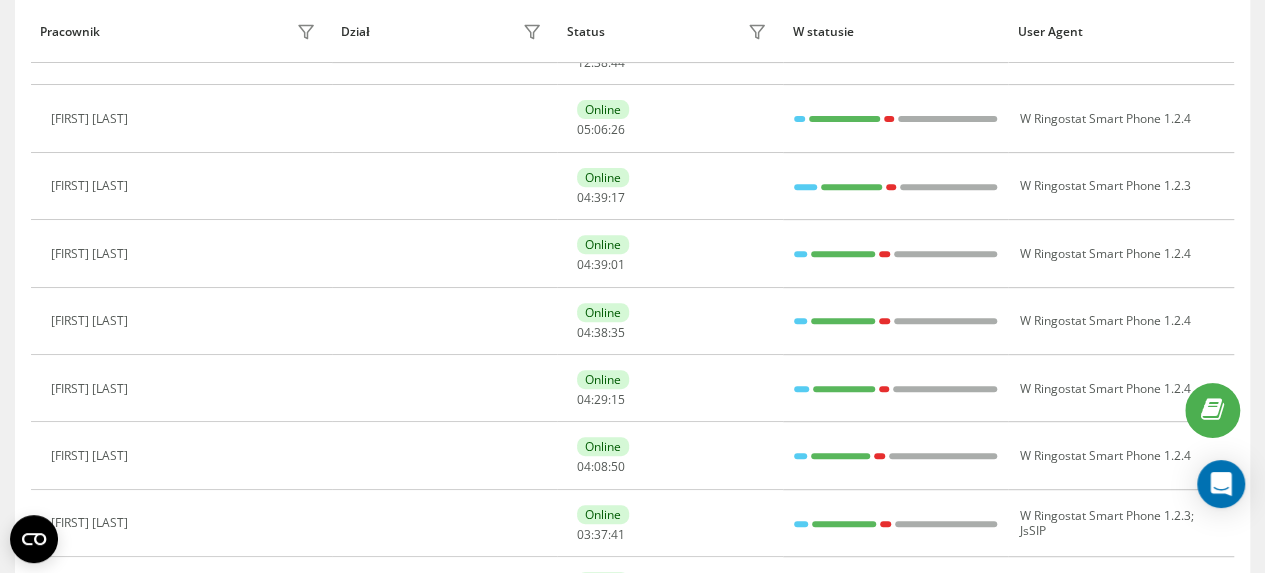 scroll, scrollTop: 166, scrollLeft: 0, axis: vertical 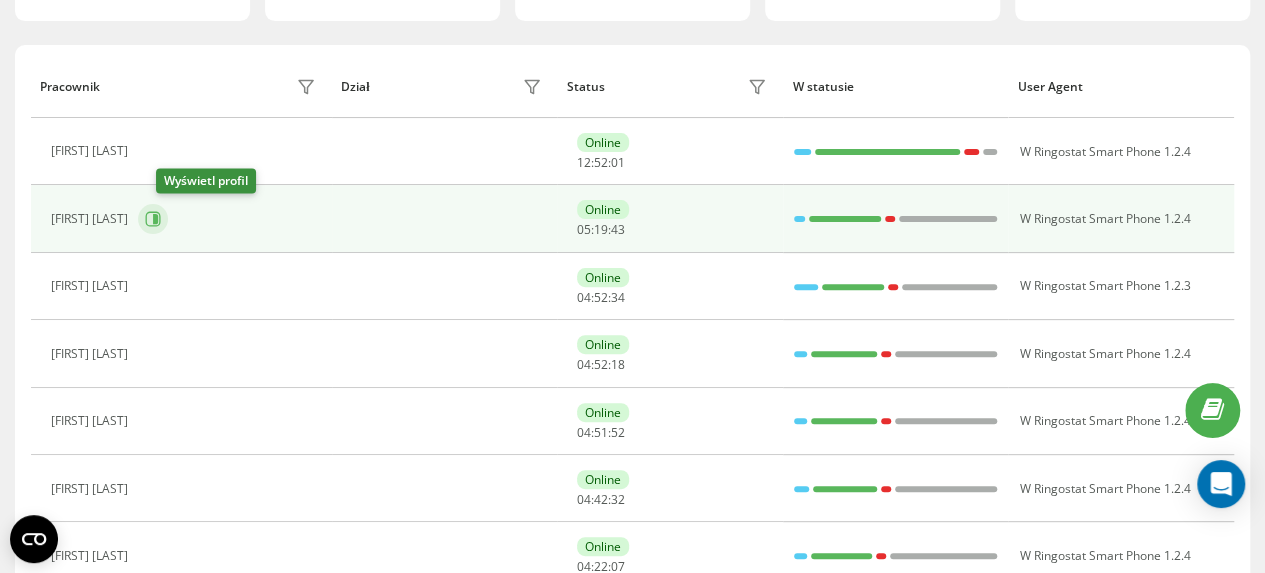 click 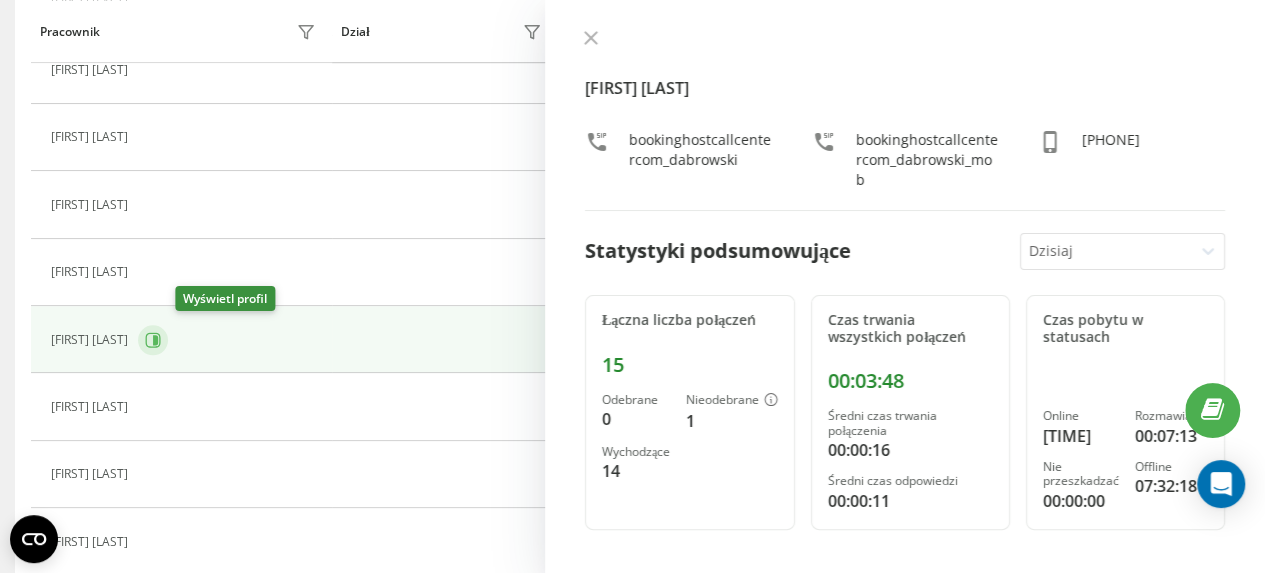 scroll, scrollTop: 700, scrollLeft: 0, axis: vertical 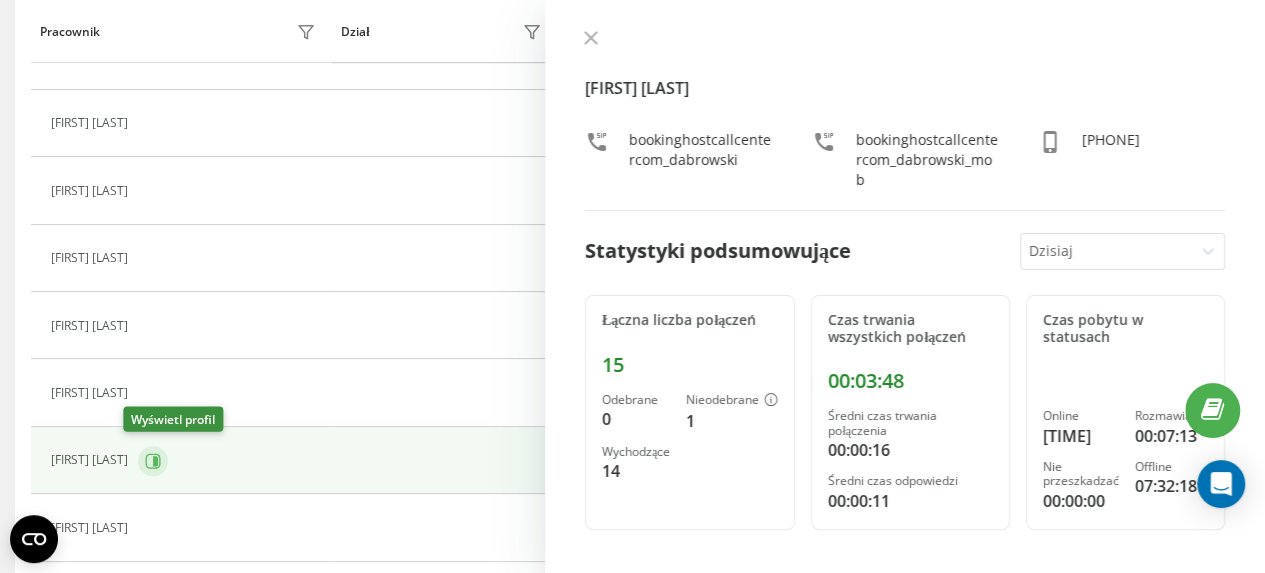 click 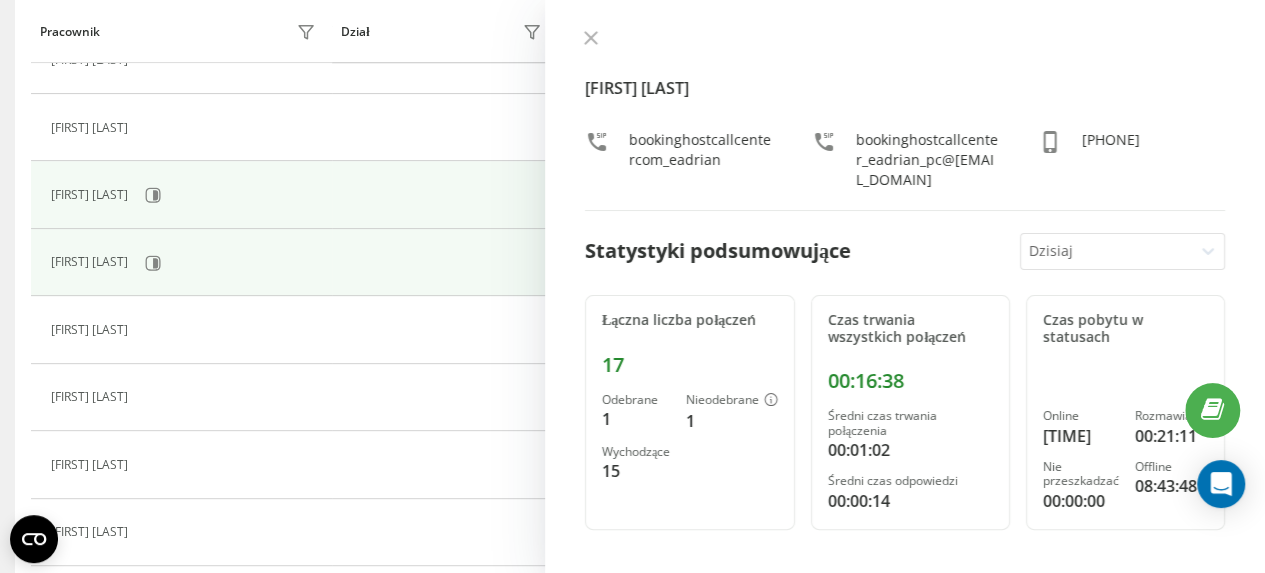 scroll, scrollTop: 900, scrollLeft: 0, axis: vertical 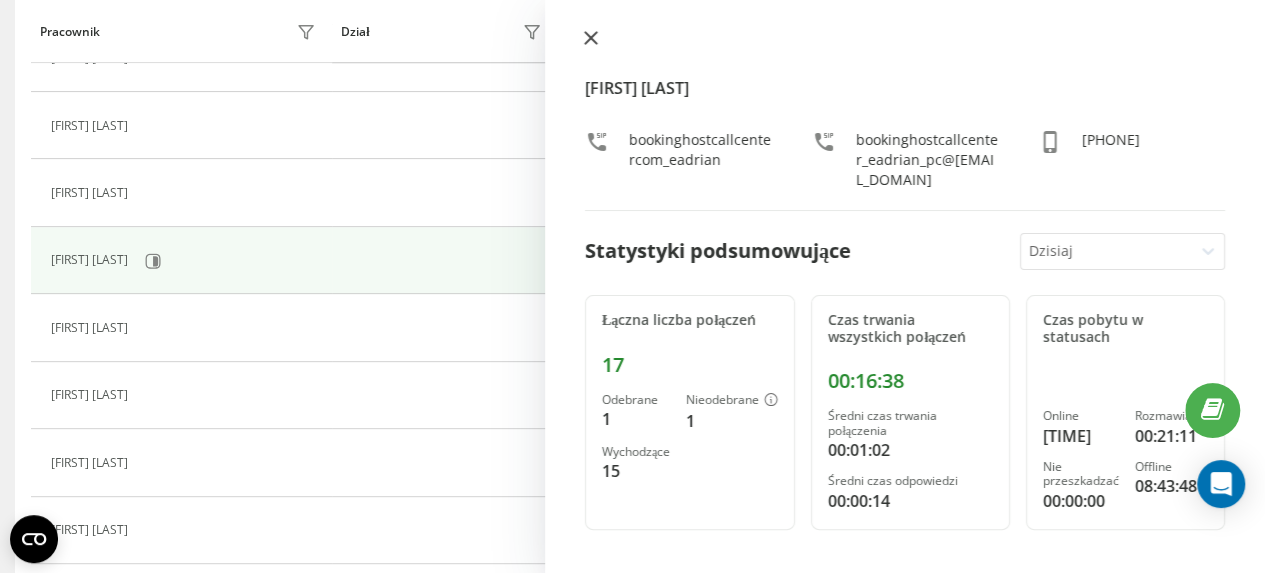 click at bounding box center [591, 39] 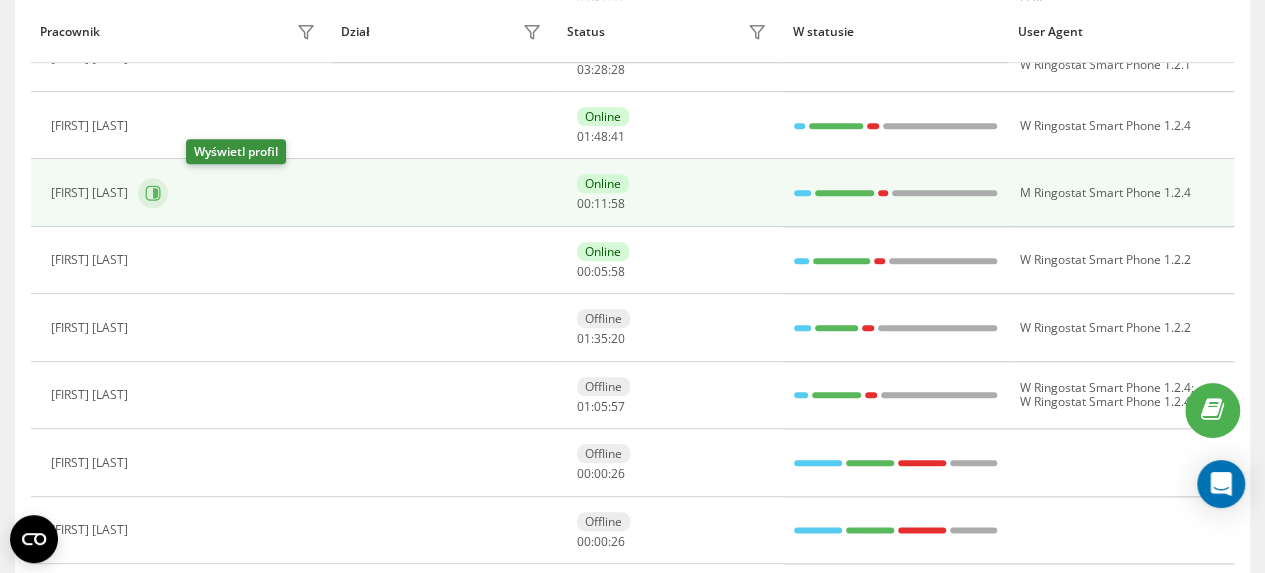 click 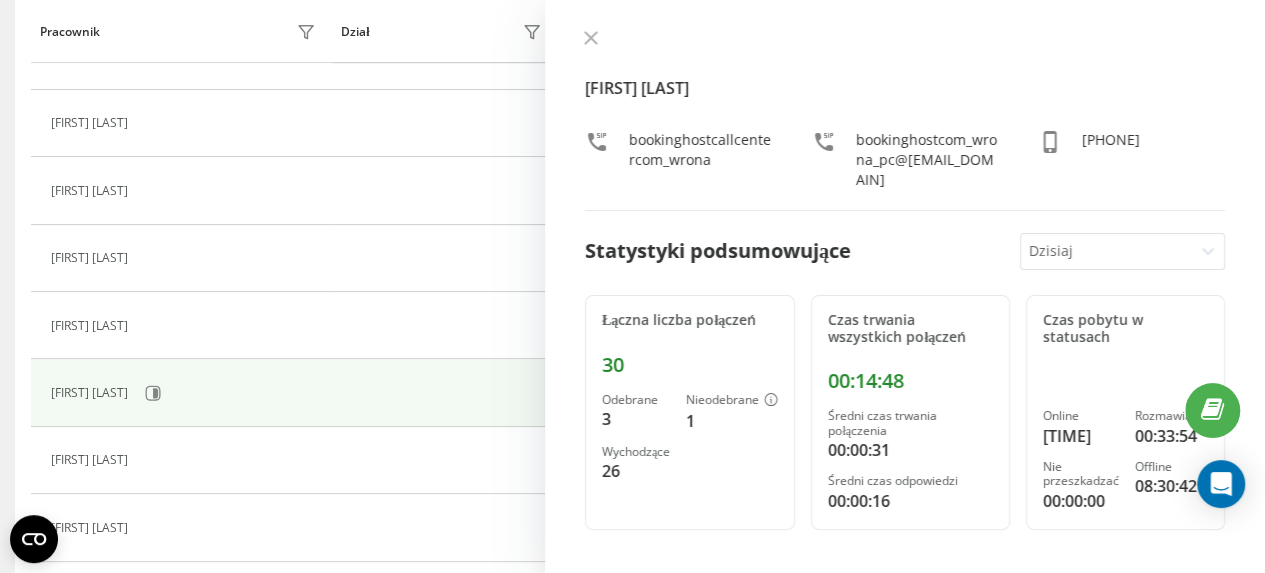 scroll, scrollTop: 600, scrollLeft: 0, axis: vertical 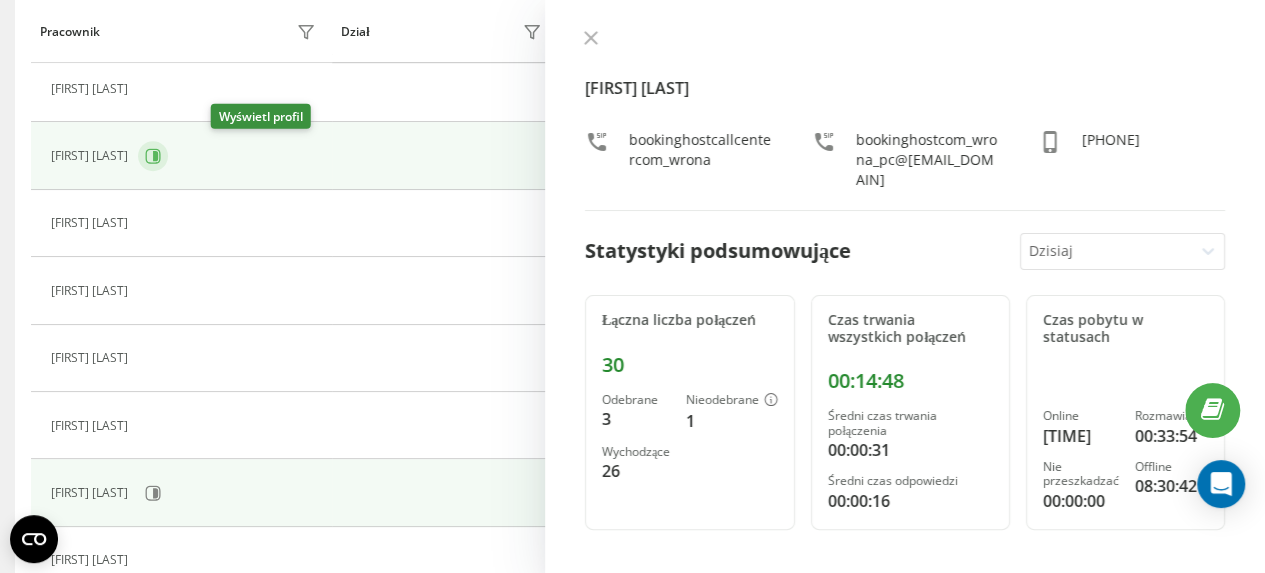 click 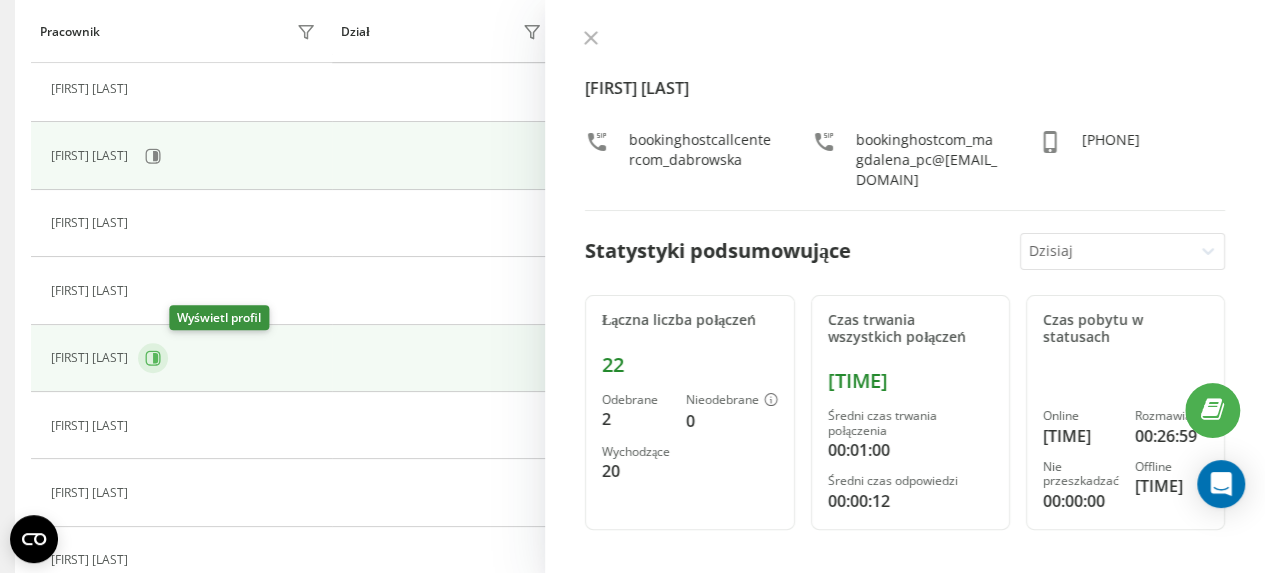 click 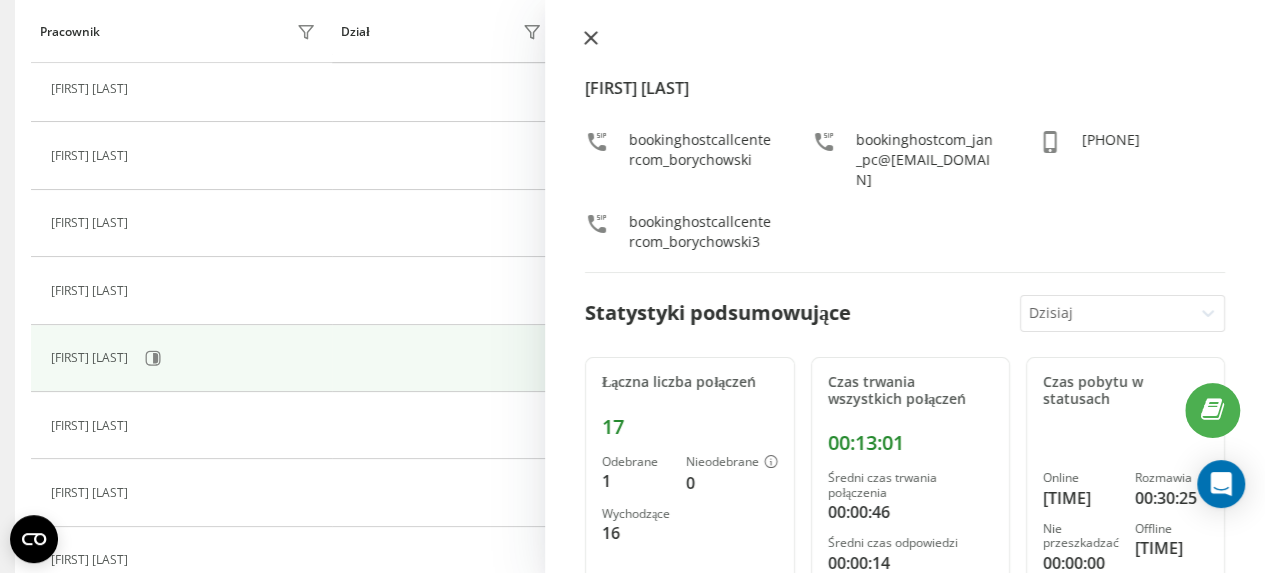 click at bounding box center [591, 39] 